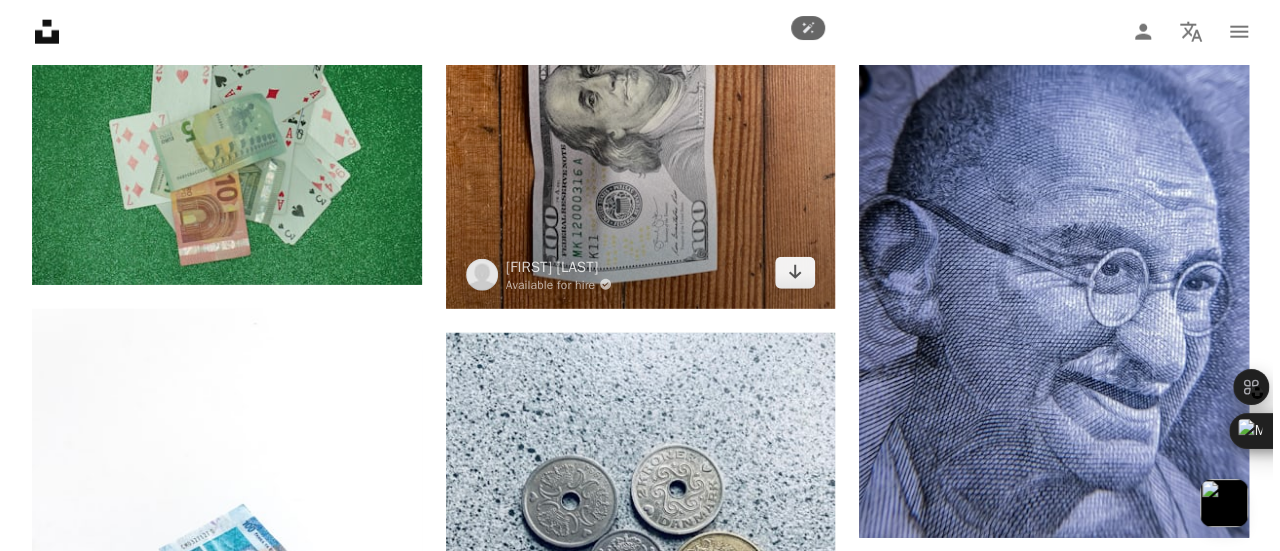 scroll, scrollTop: 10200, scrollLeft: 0, axis: vertical 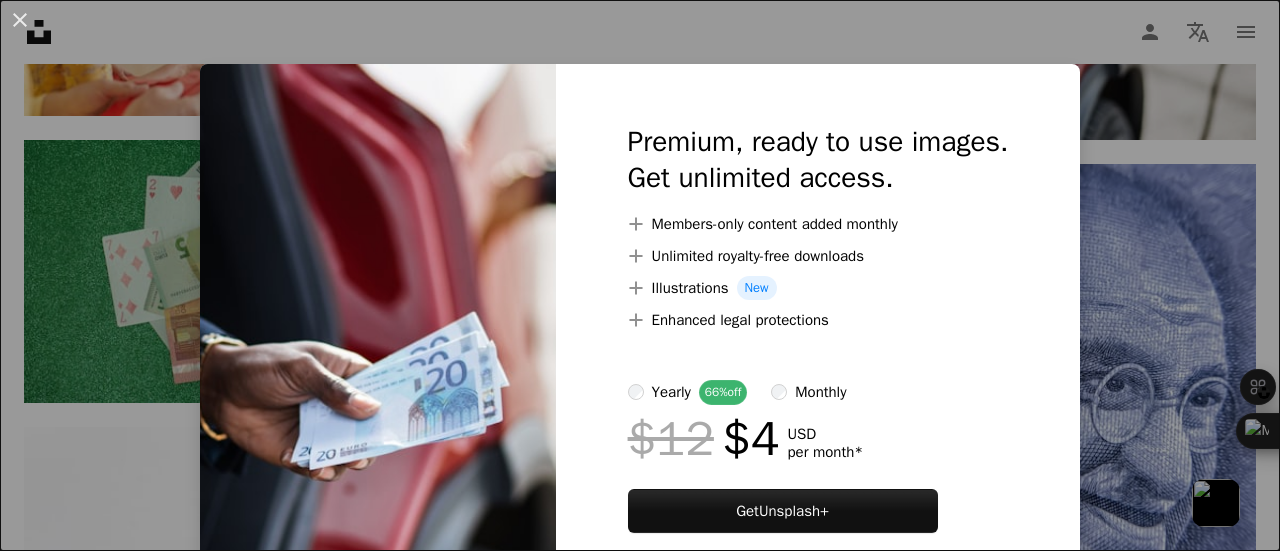 click on "An X shape Premium, ready to use images. Get unlimited access. A plus sign Members-only content added monthly A plus sign Unlimited royalty-free downloads A plus sign Illustrations  New A plus sign Enhanced legal protections yearly 66%  off monthly $12   $4 USD per month * Get  Unsplash+ * When paid annually, billed upfront  $48 Taxes where applicable. Renews automatically. Cancel anytime." at bounding box center (640, 275) 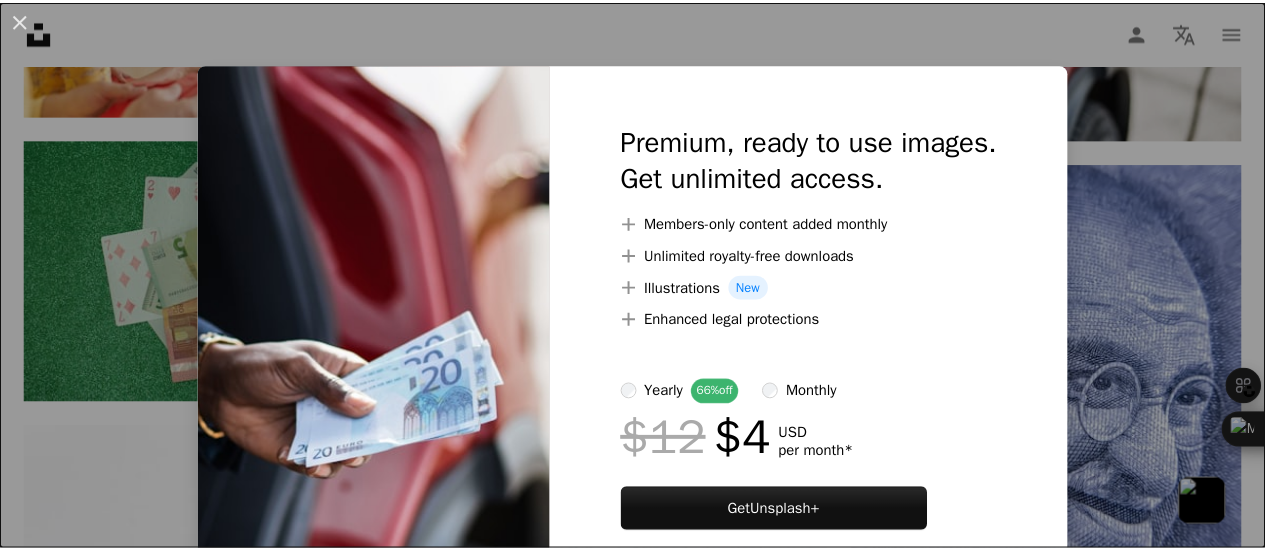 scroll, scrollTop: 9800, scrollLeft: 0, axis: vertical 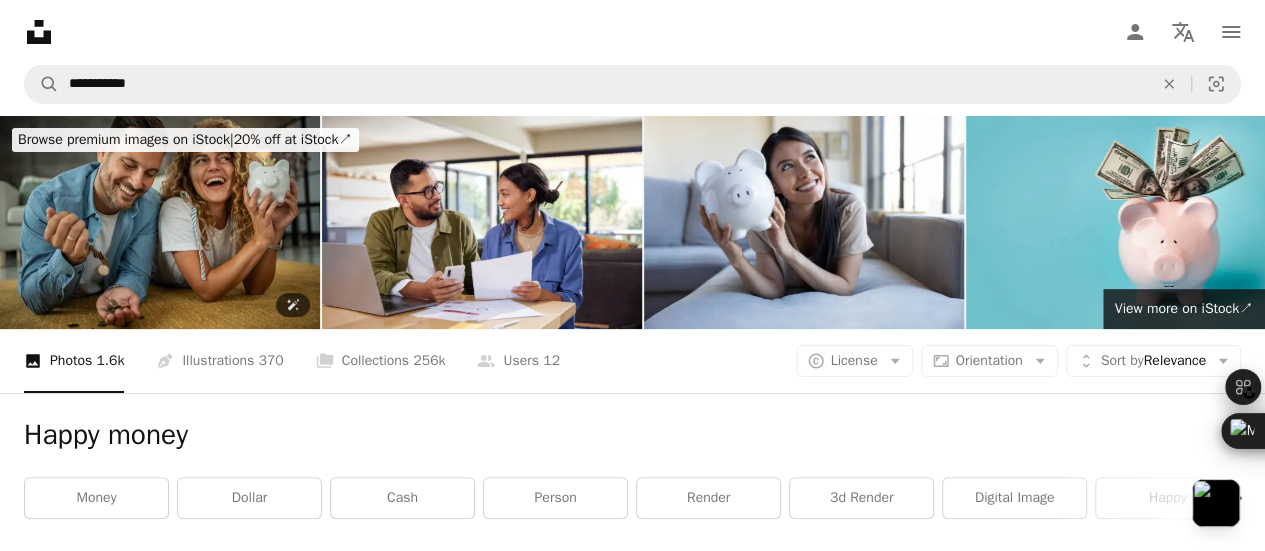 click at bounding box center (160, 222) 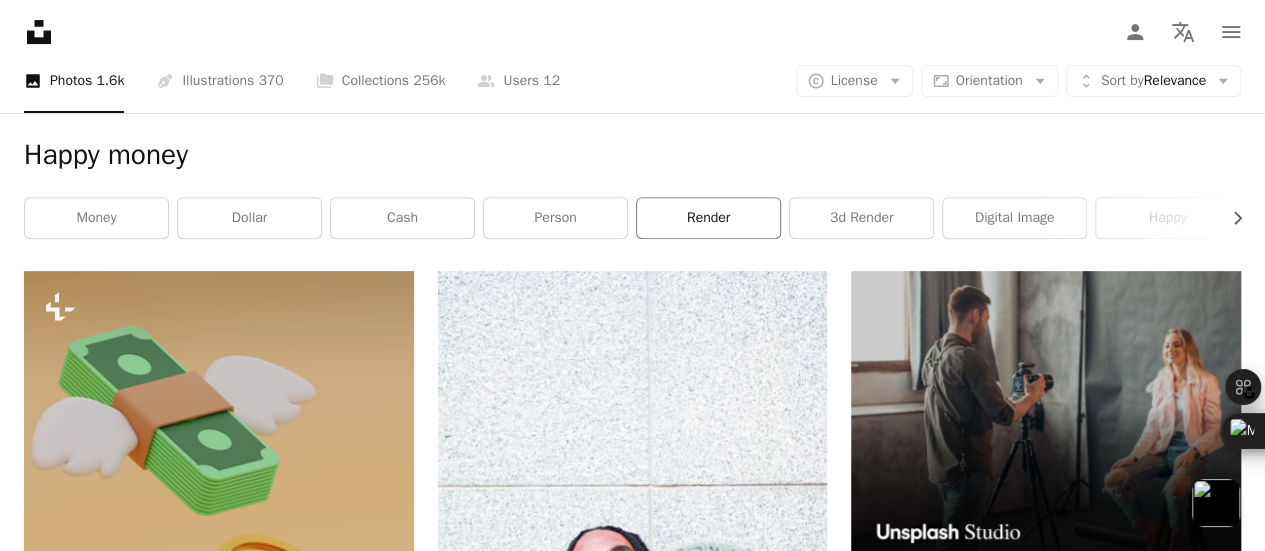 scroll, scrollTop: 300, scrollLeft: 0, axis: vertical 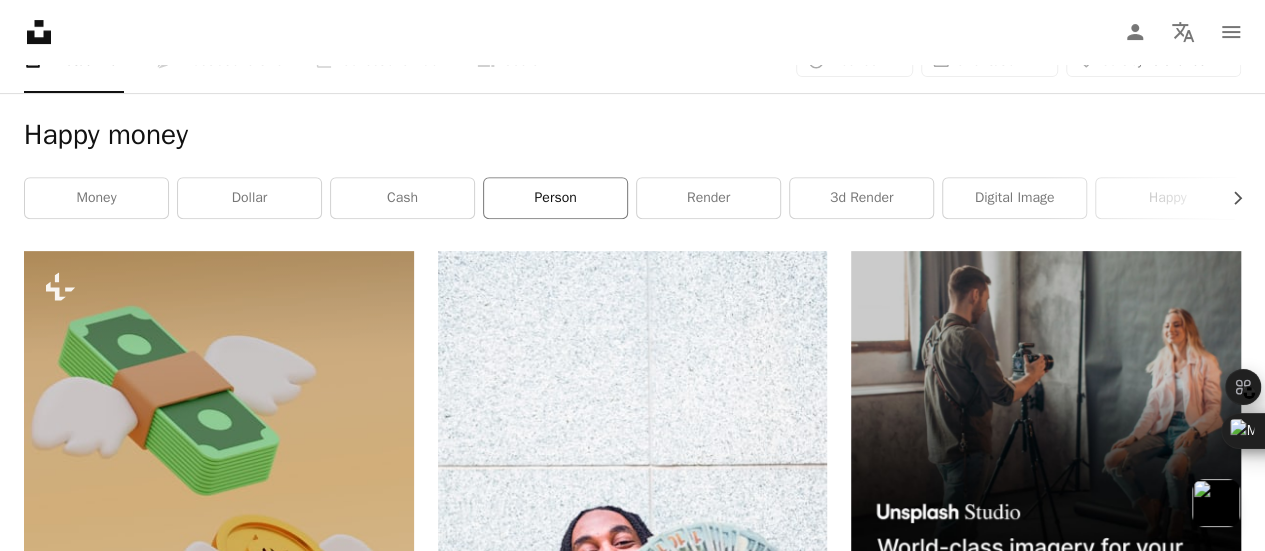 click on "person" at bounding box center (555, 198) 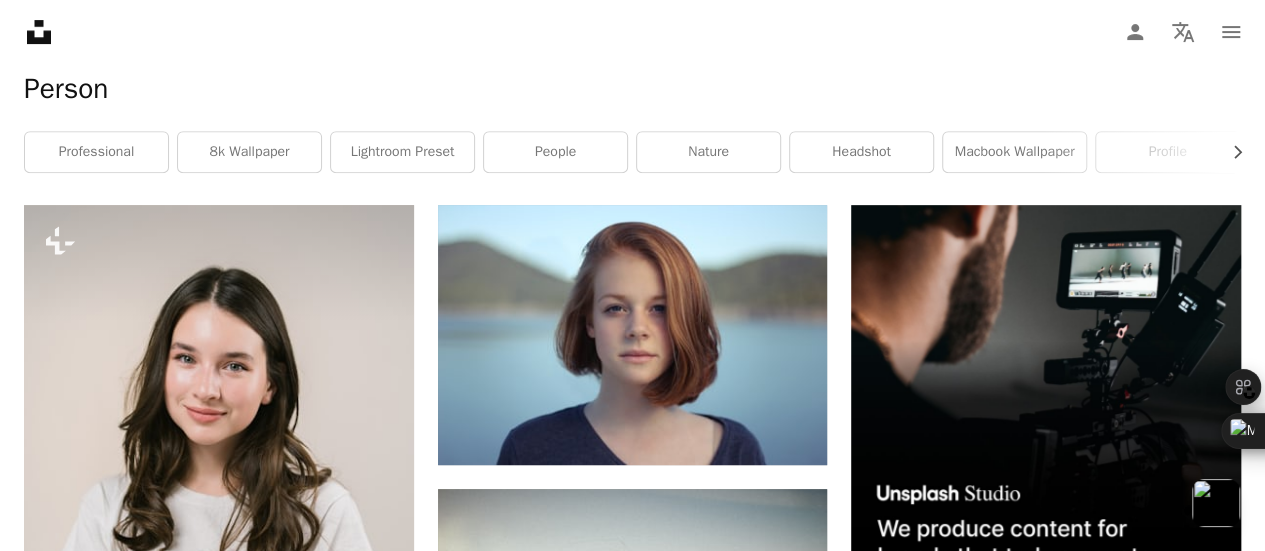scroll, scrollTop: 200, scrollLeft: 0, axis: vertical 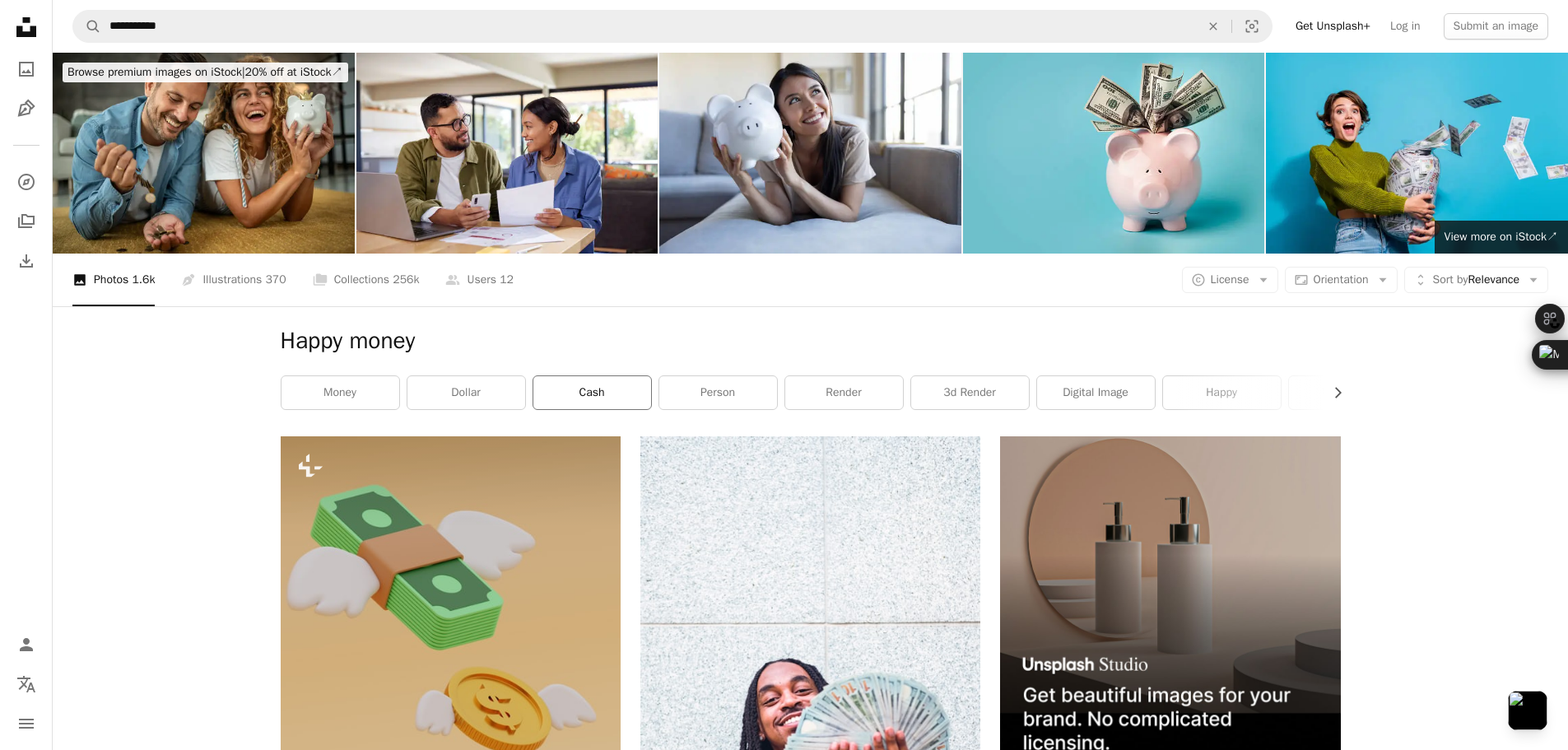 click on "cash" at bounding box center [592, 393] 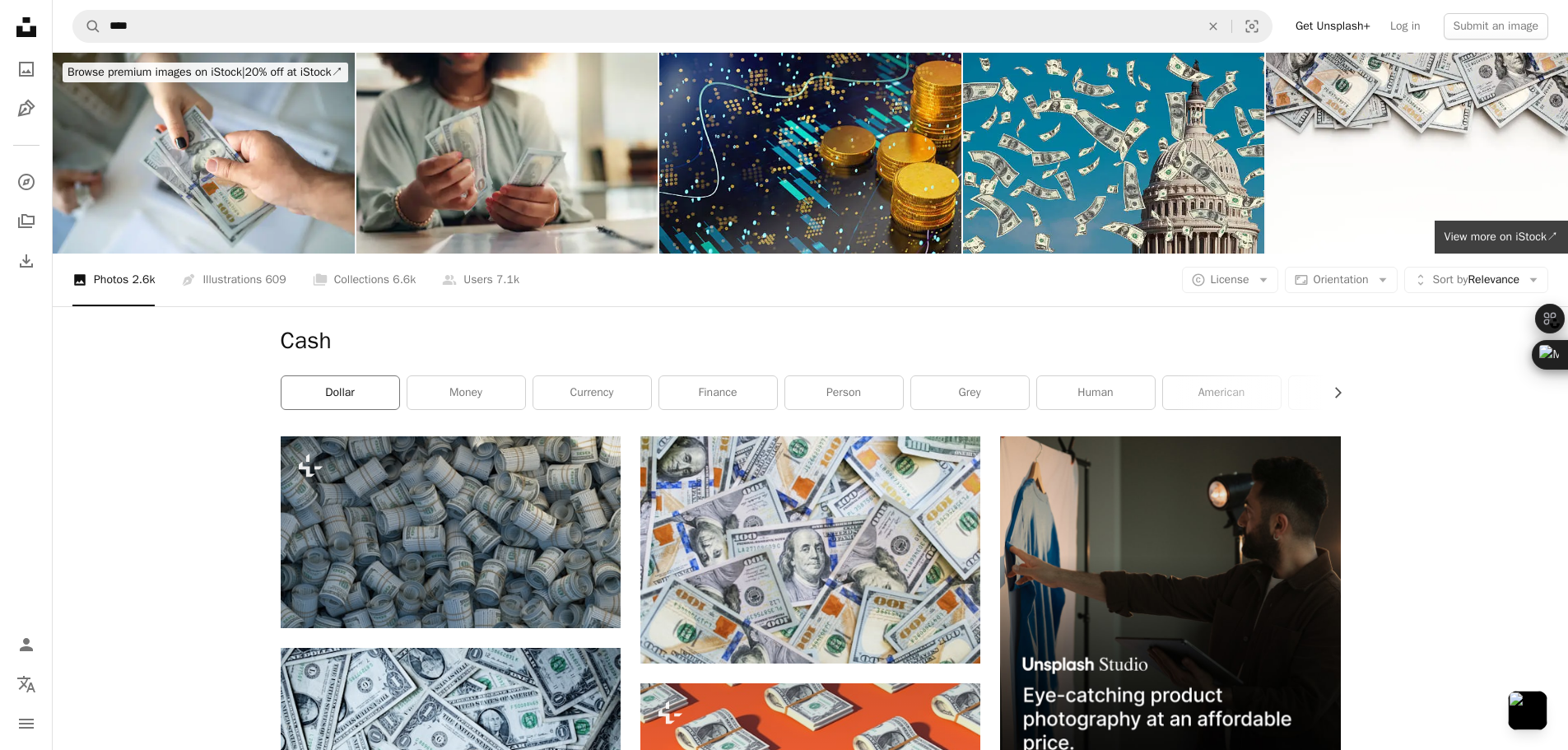 click on "dollar" at bounding box center (340, 393) 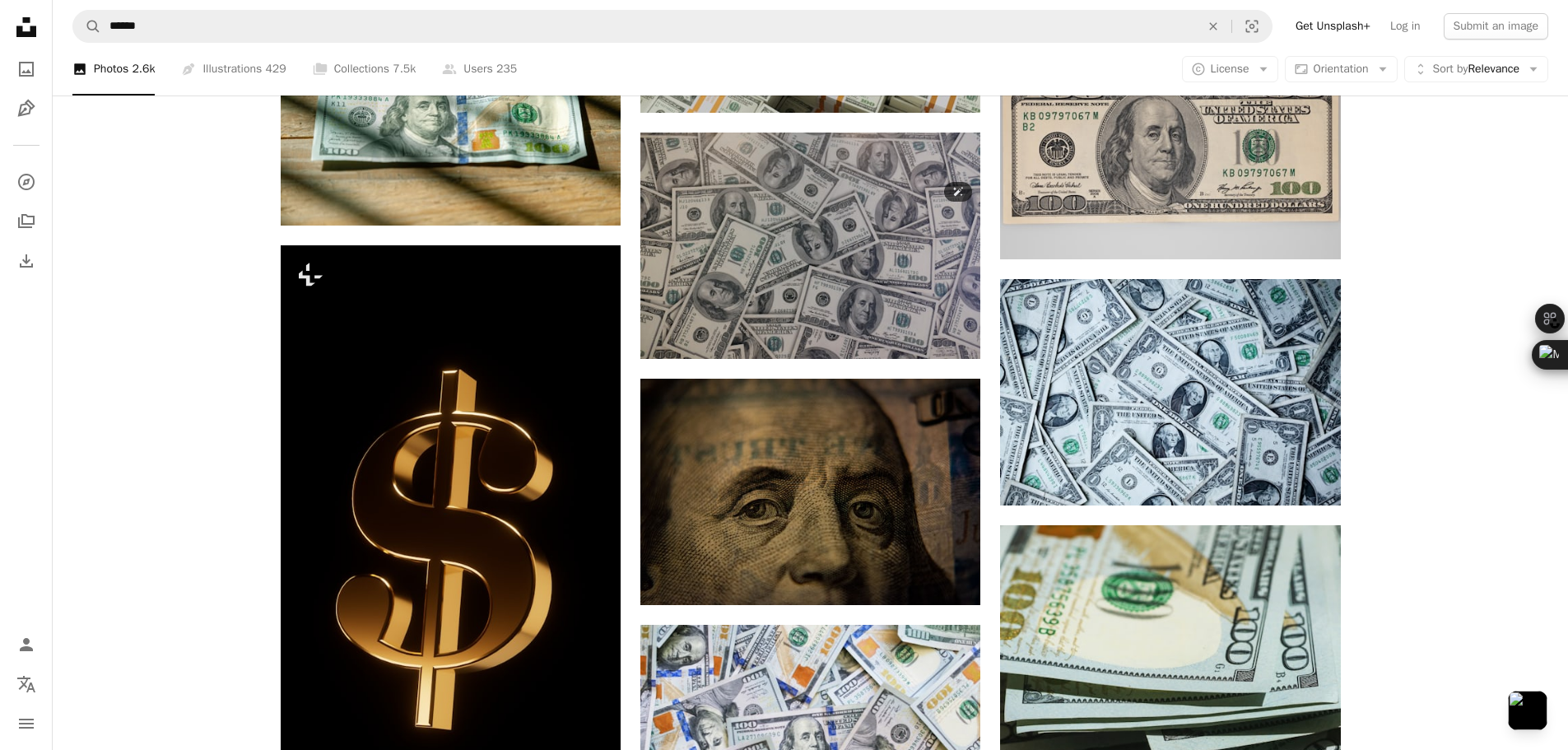 scroll, scrollTop: 906, scrollLeft: 0, axis: vertical 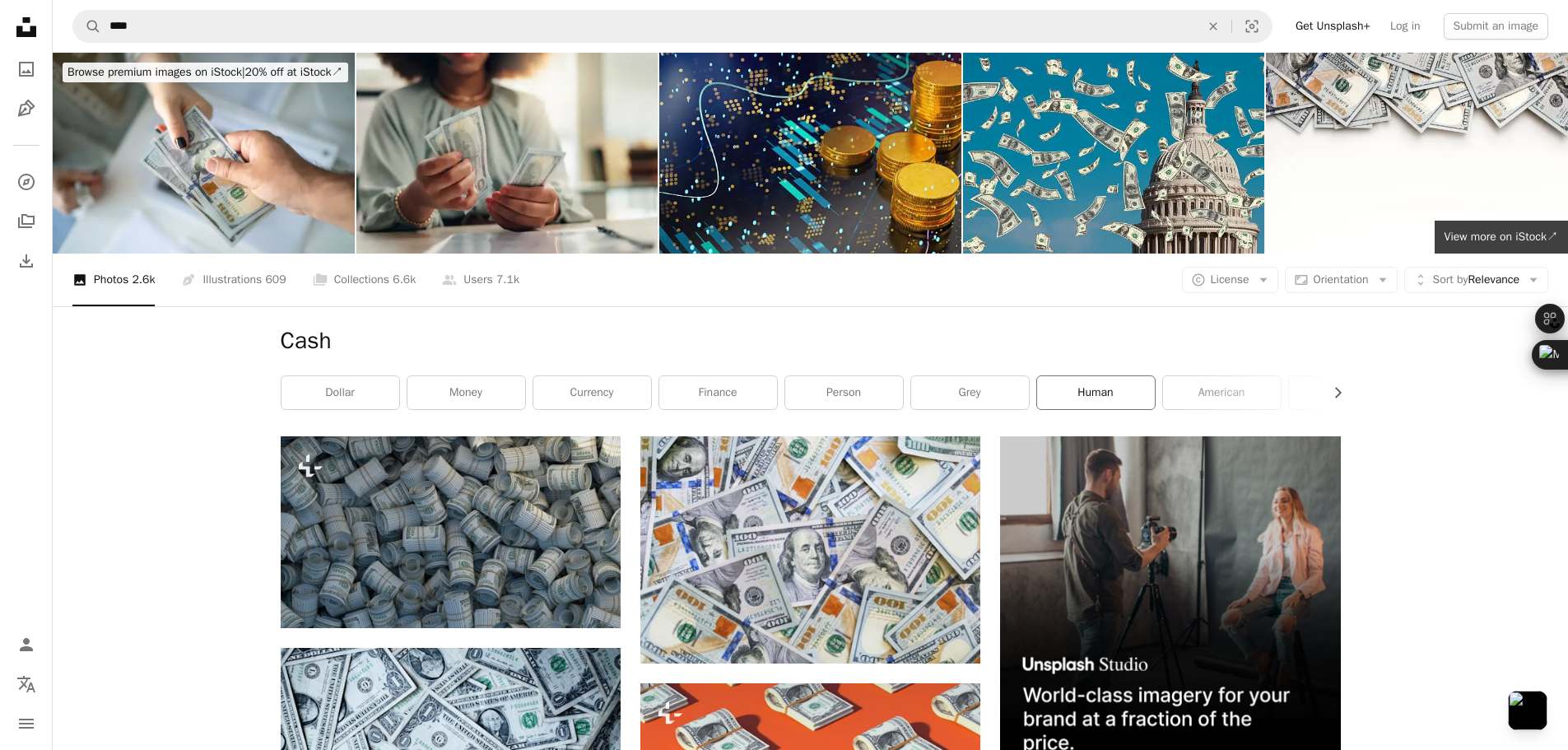 click on "human" at bounding box center (1096, 393) 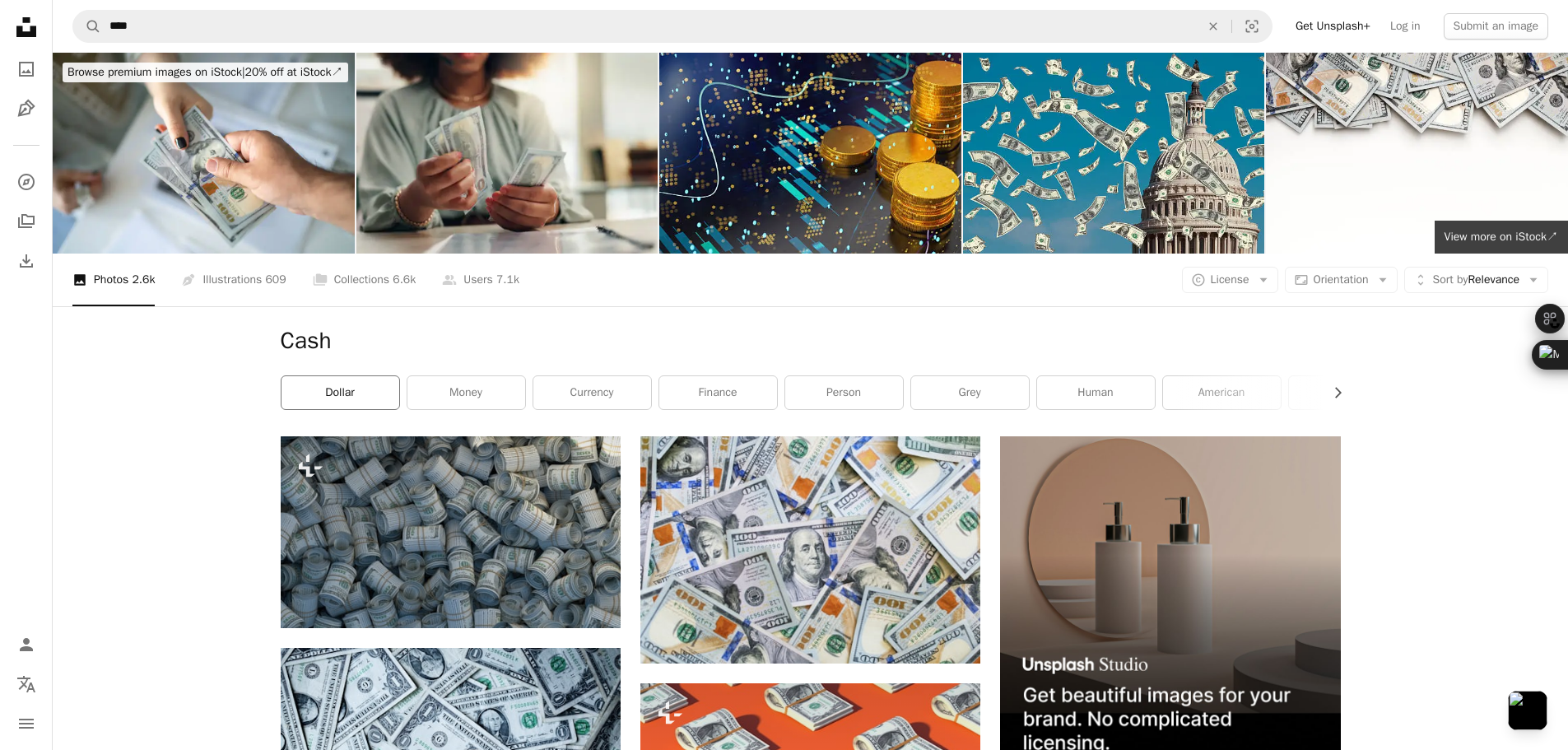 click on "dollar" at bounding box center [340, 393] 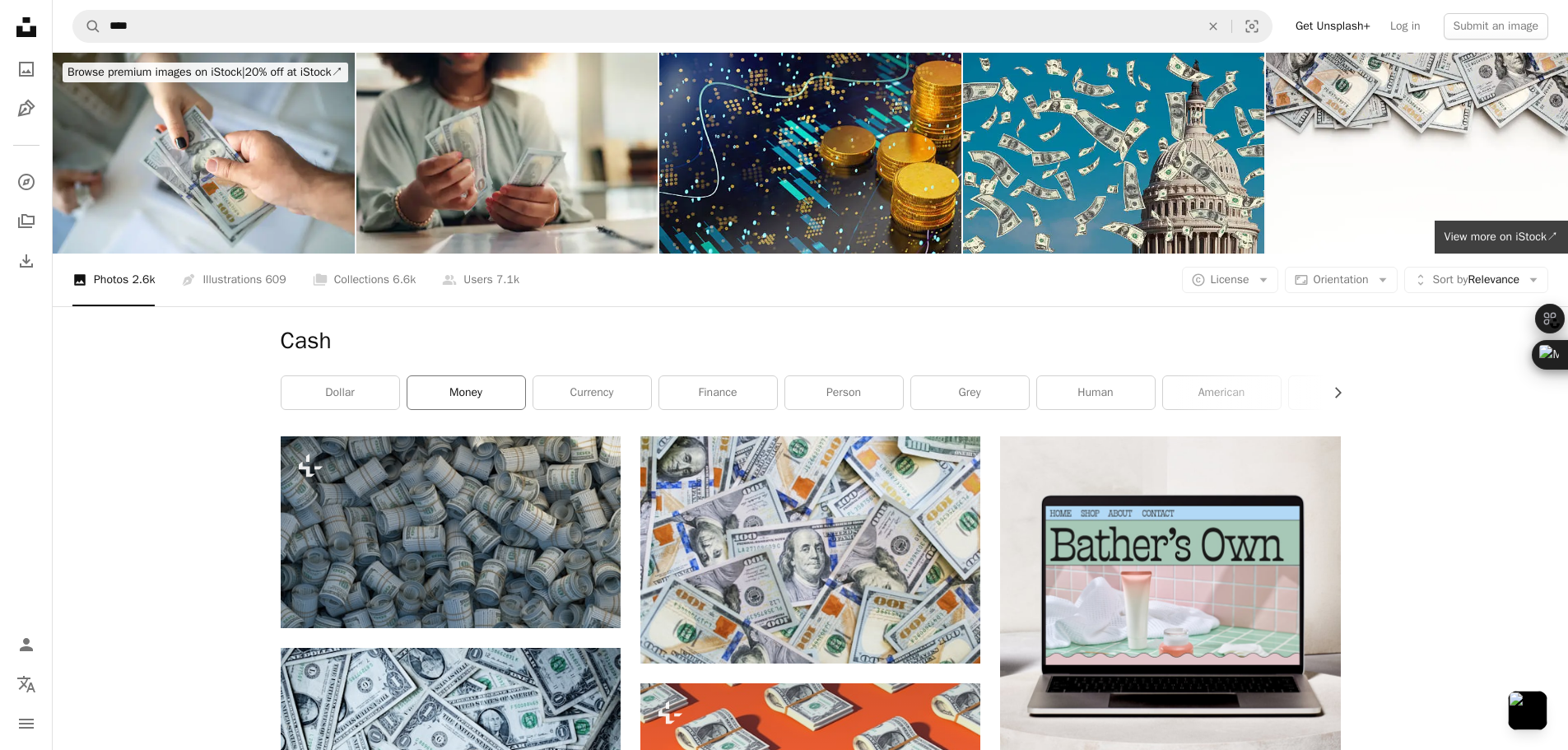 click on "money" at bounding box center [466, 393] 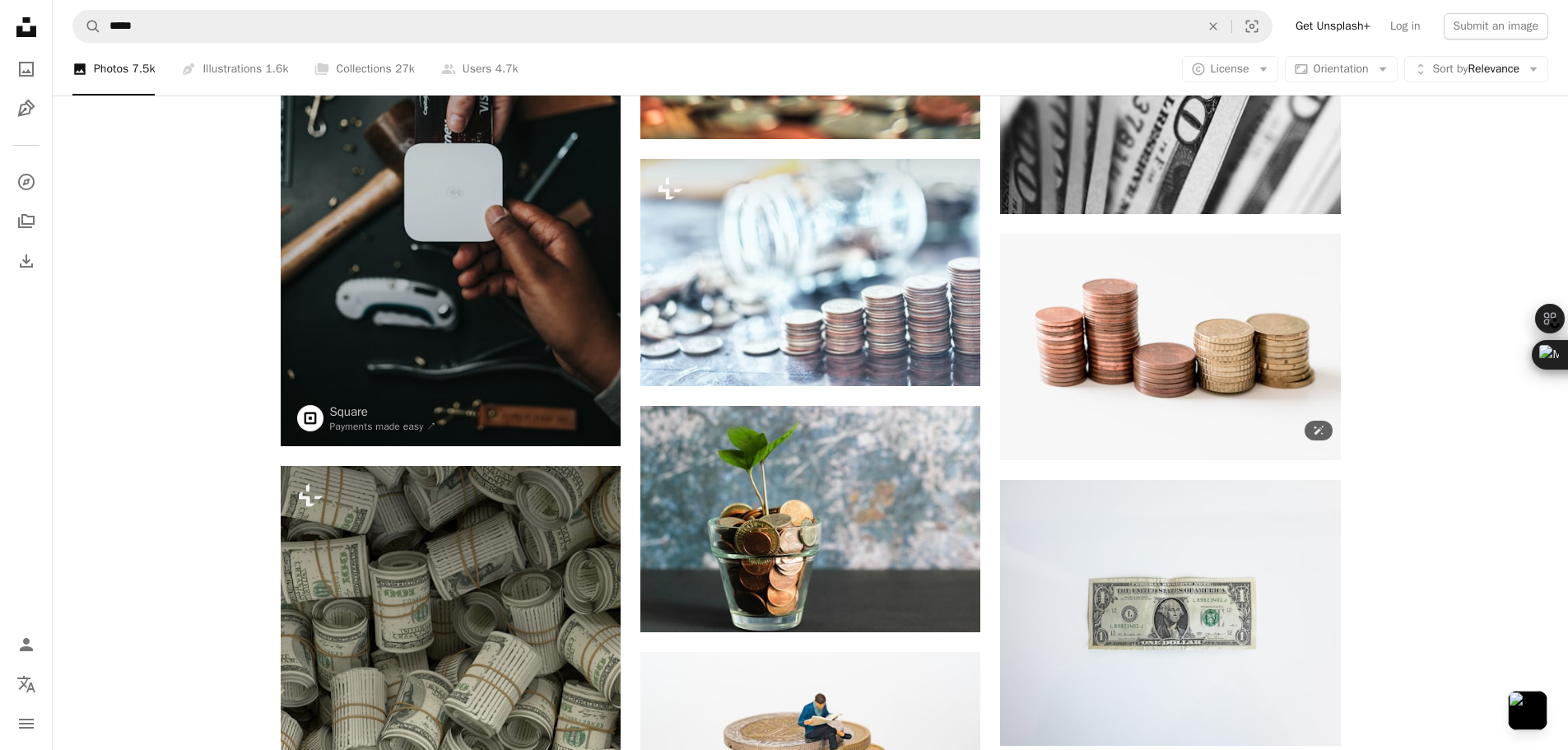 scroll, scrollTop: 2141, scrollLeft: 0, axis: vertical 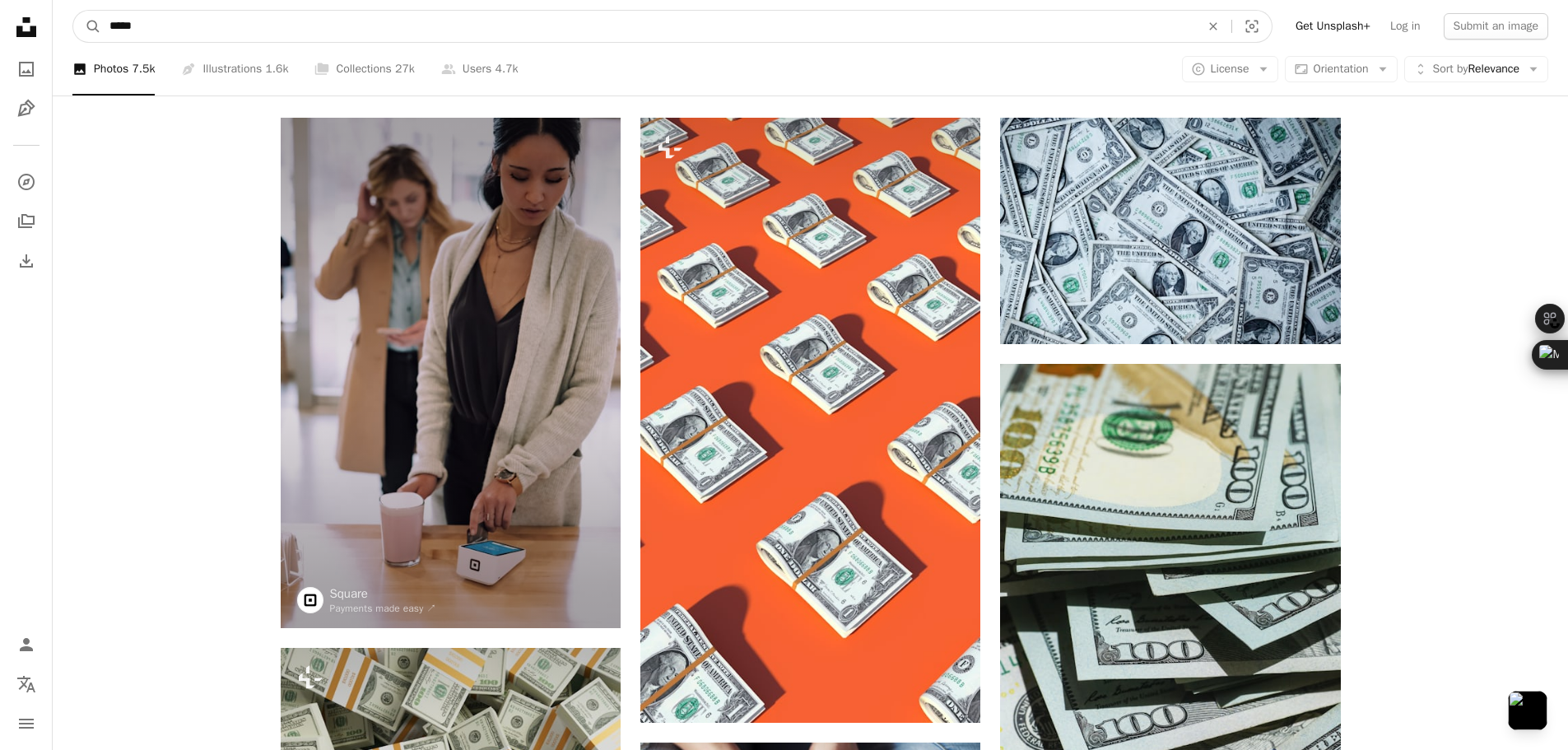 drag, startPoint x: 215, startPoint y: 26, endPoint x: -707, endPoint y: -4, distance: 922.488 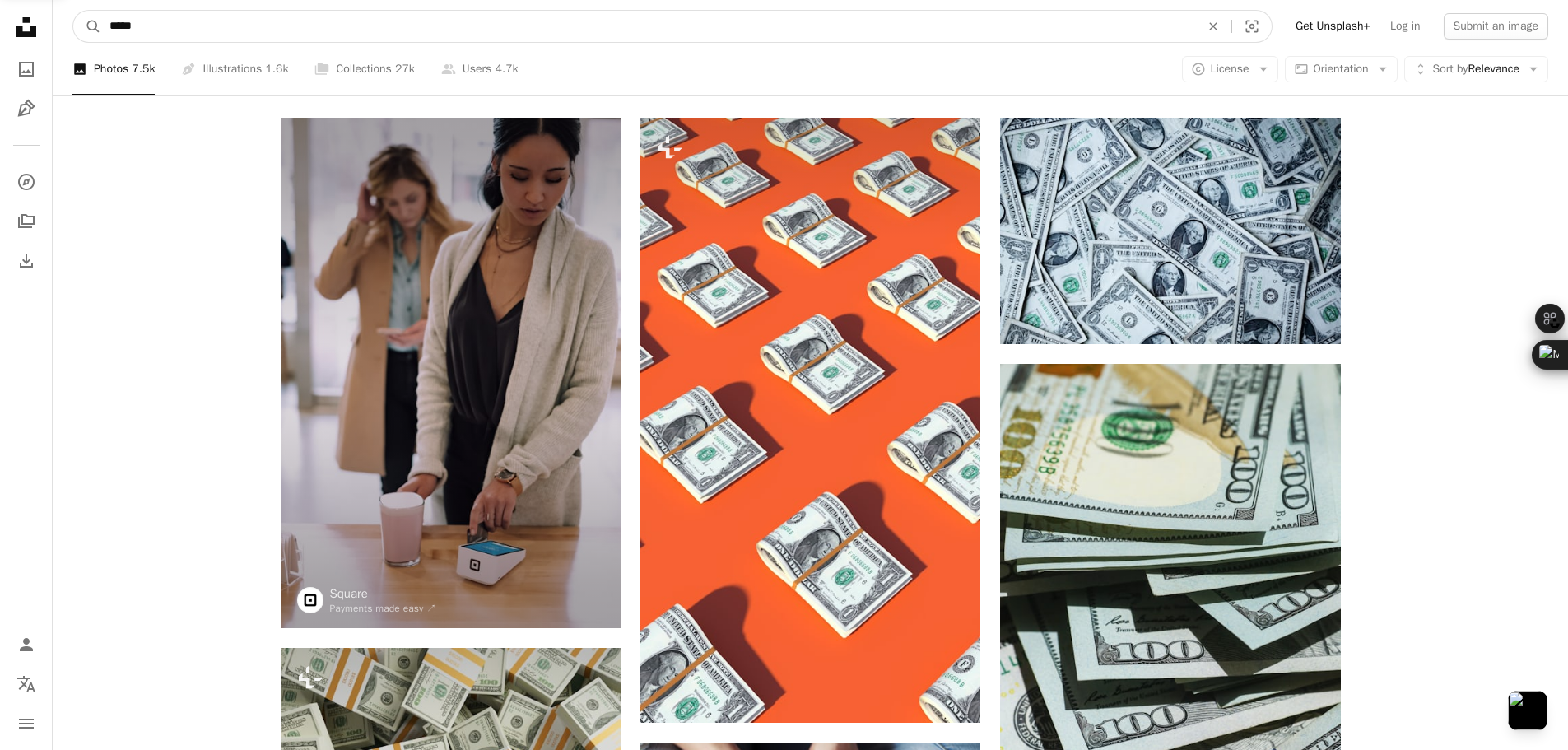 scroll, scrollTop: 87, scrollLeft: 0, axis: vertical 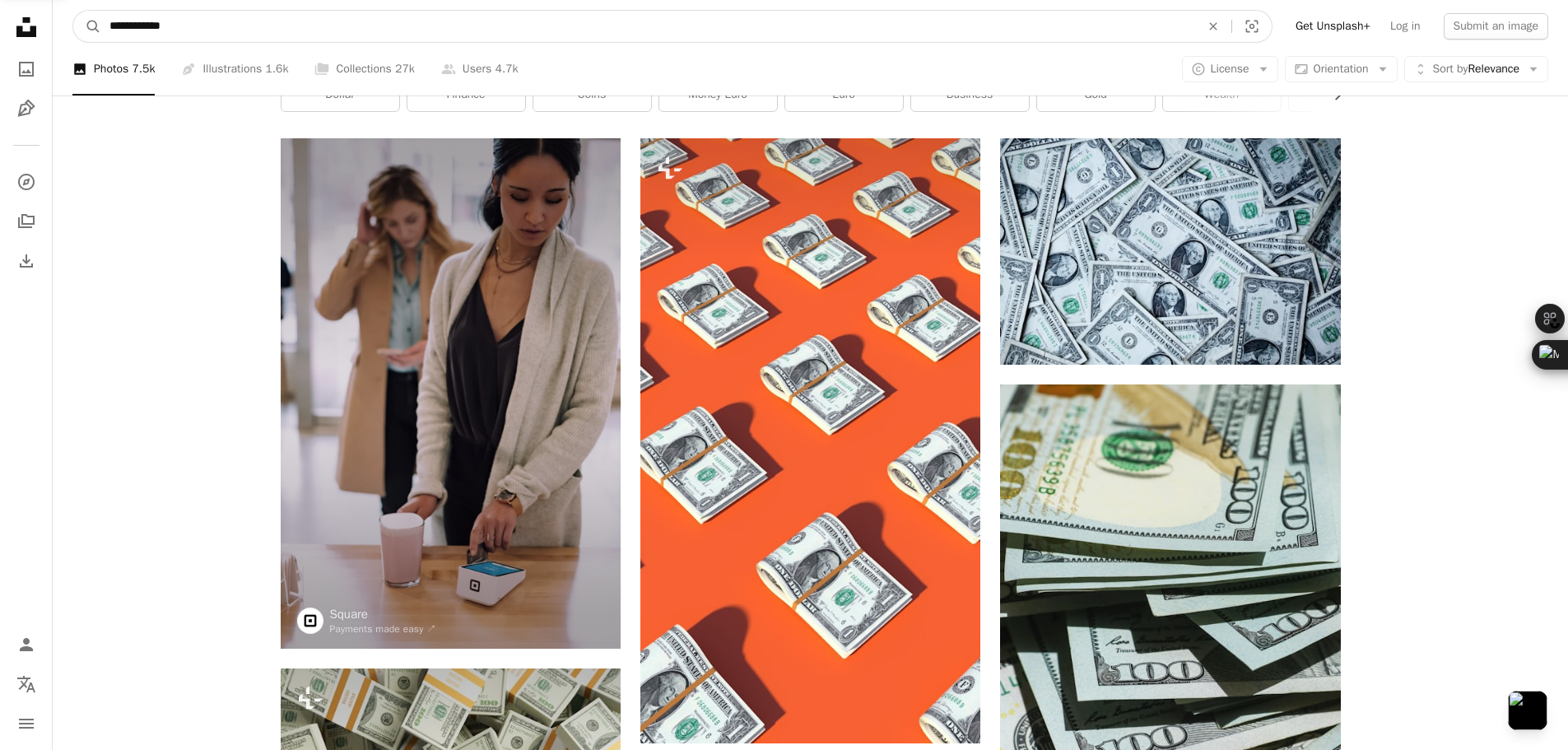 type on "**********" 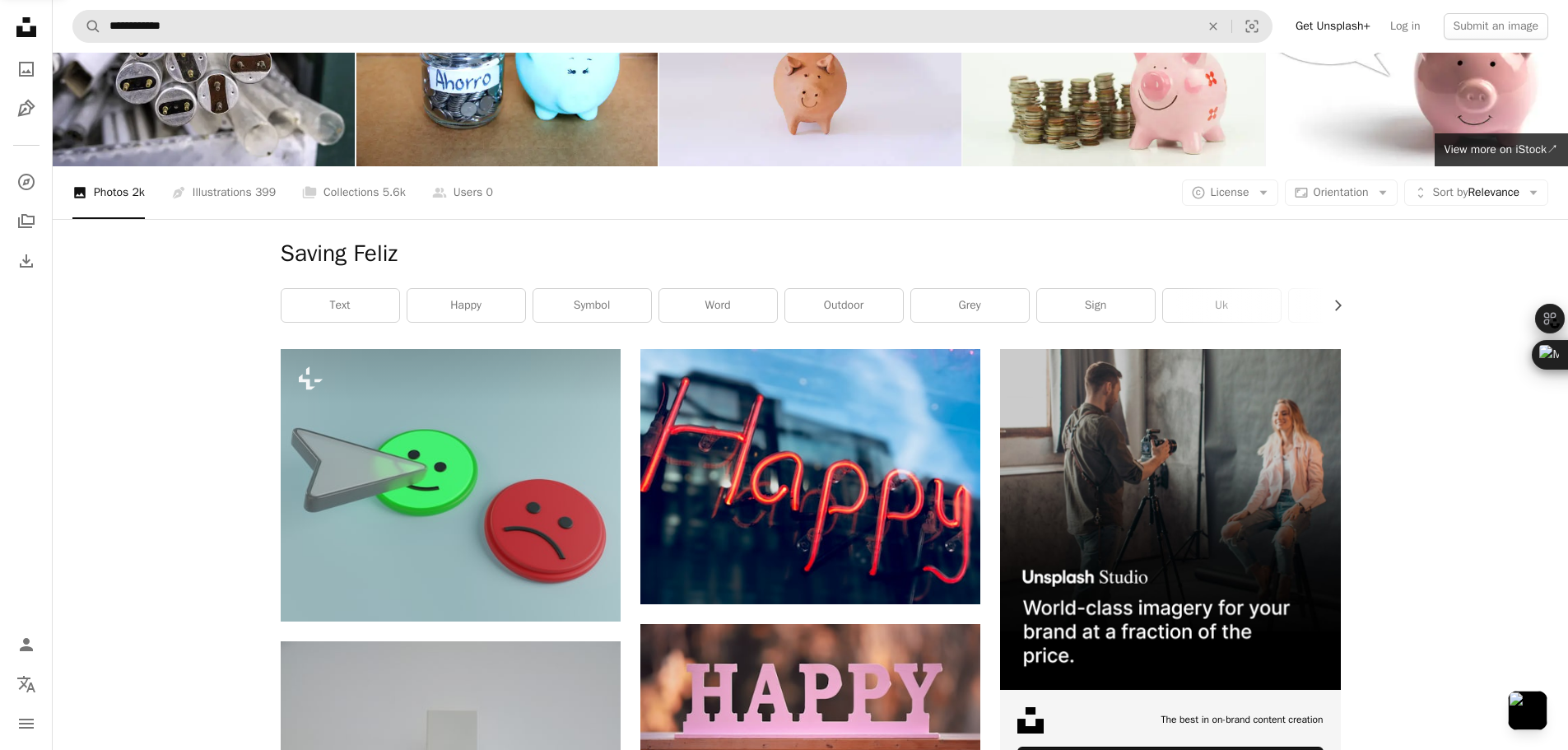 scroll, scrollTop: 0, scrollLeft: 0, axis: both 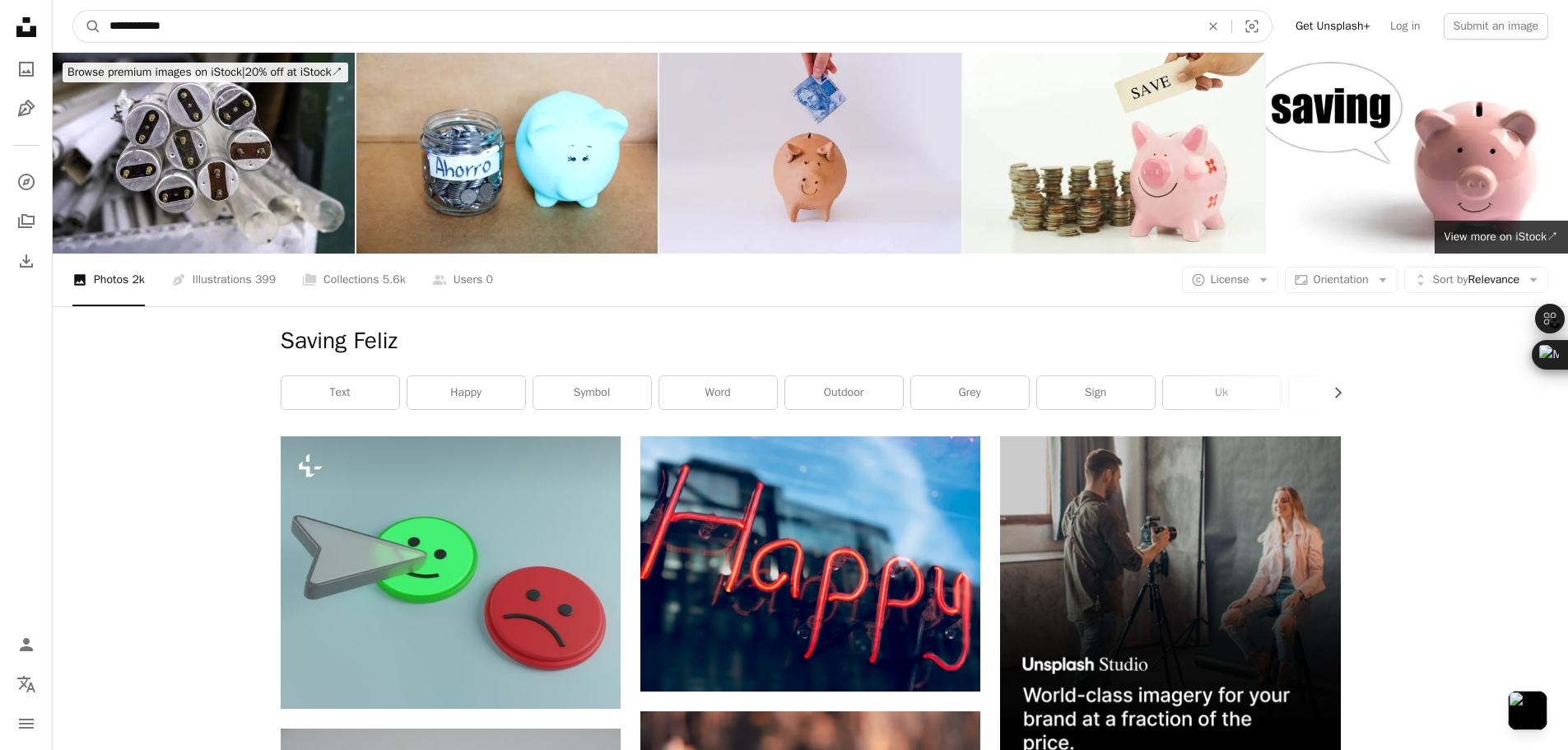 drag, startPoint x: 282, startPoint y: 24, endPoint x: -79, endPoint y: 28, distance: 361.02216 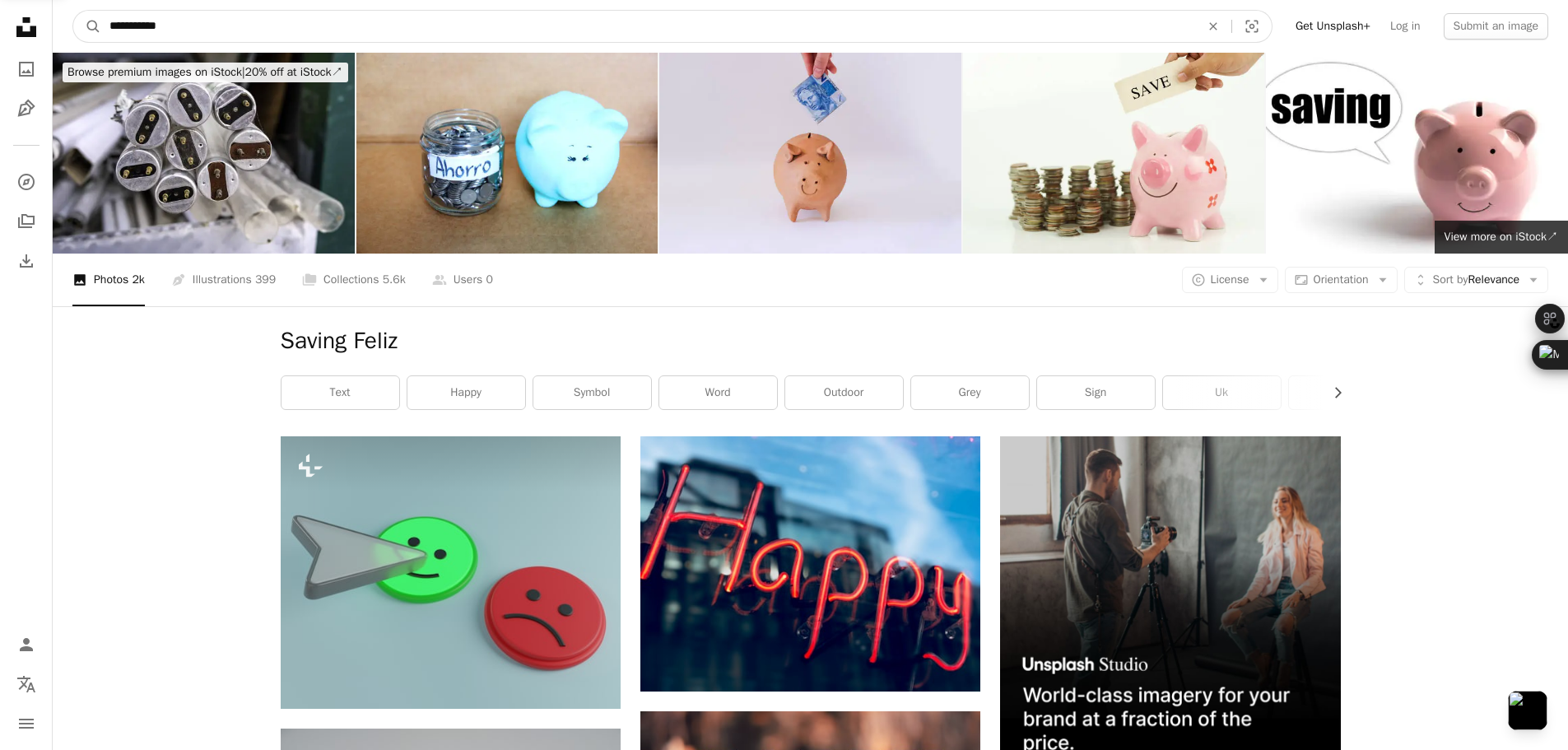 type on "**********" 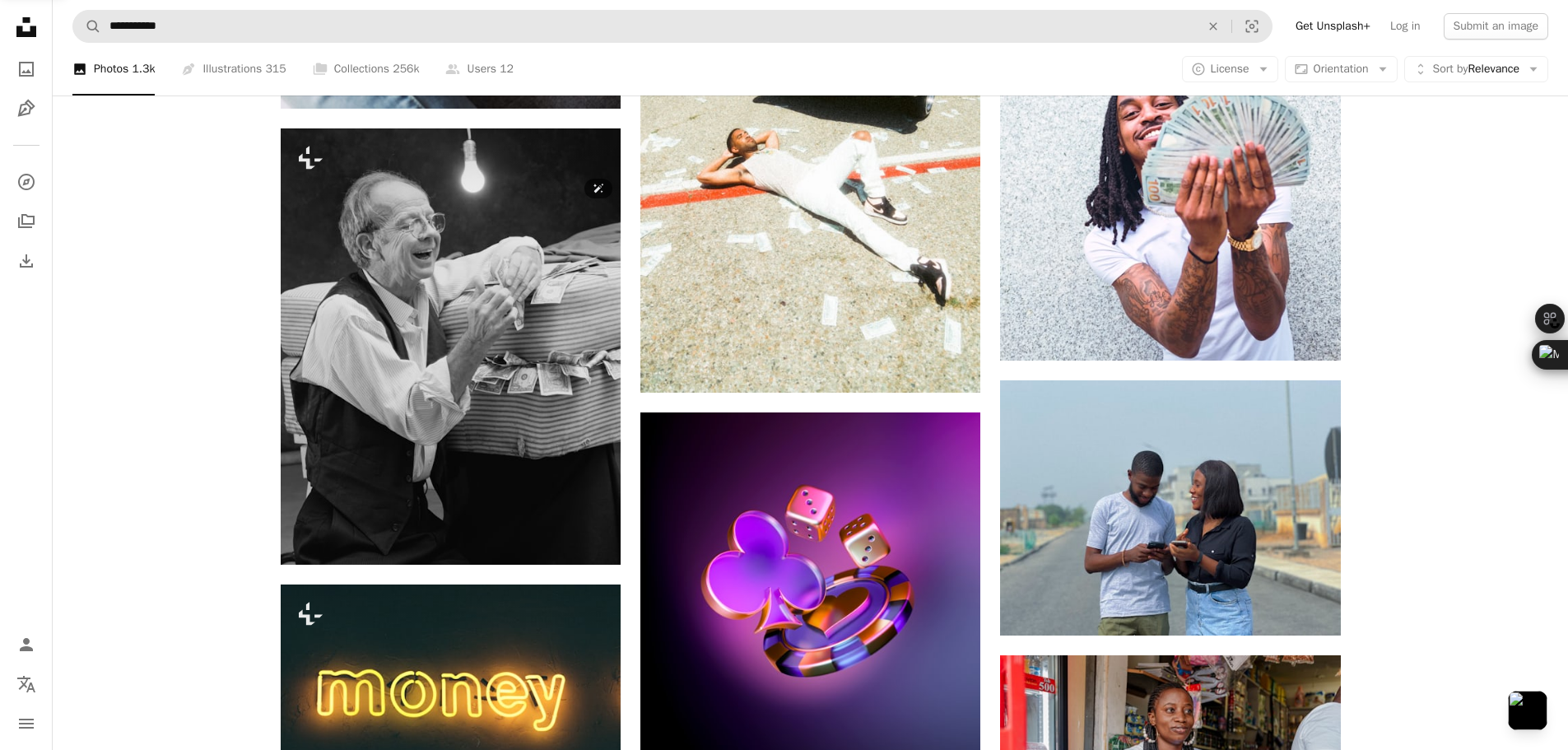 scroll, scrollTop: 906, scrollLeft: 0, axis: vertical 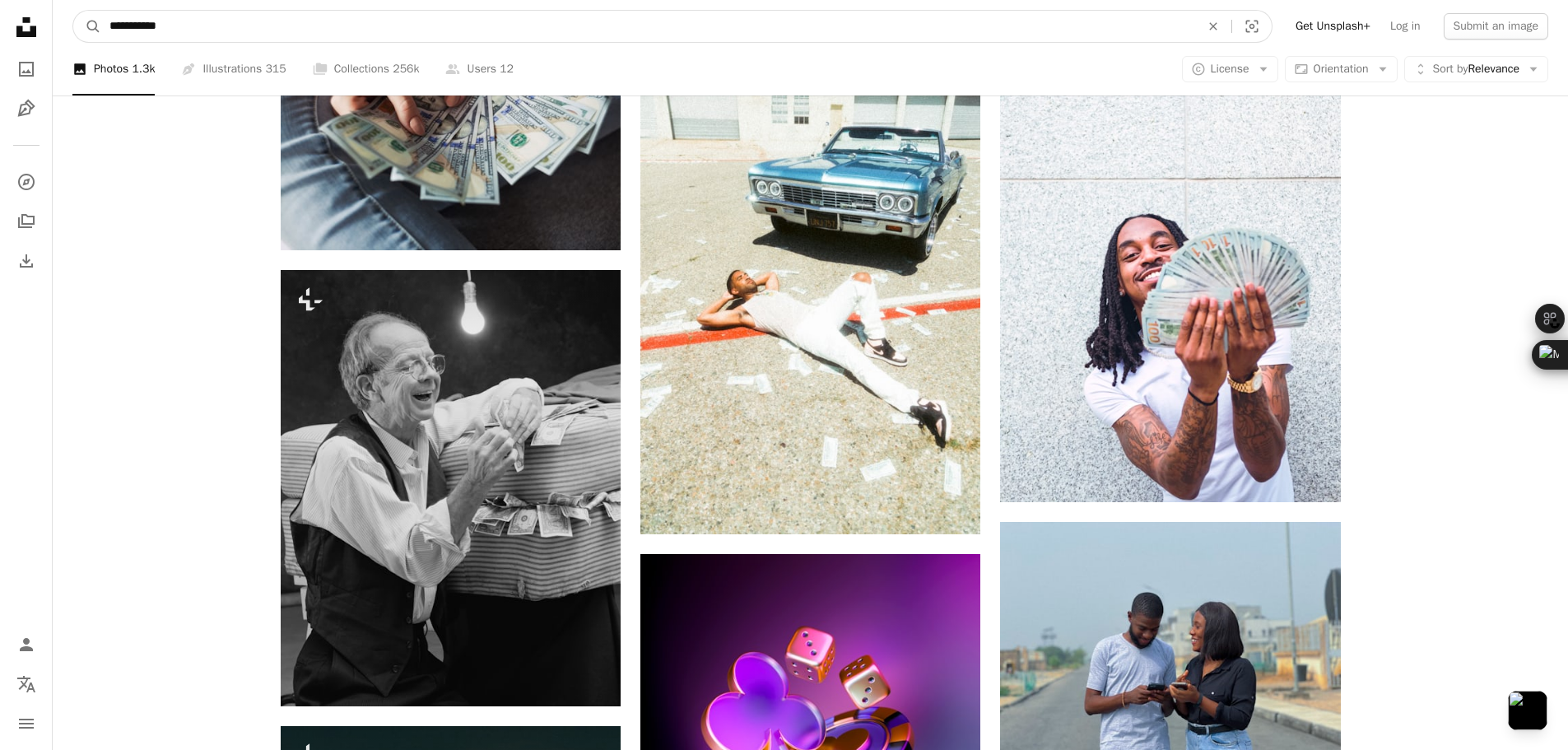 drag, startPoint x: 224, startPoint y: 37, endPoint x: -473, endPoint y: 17, distance: 697.28689 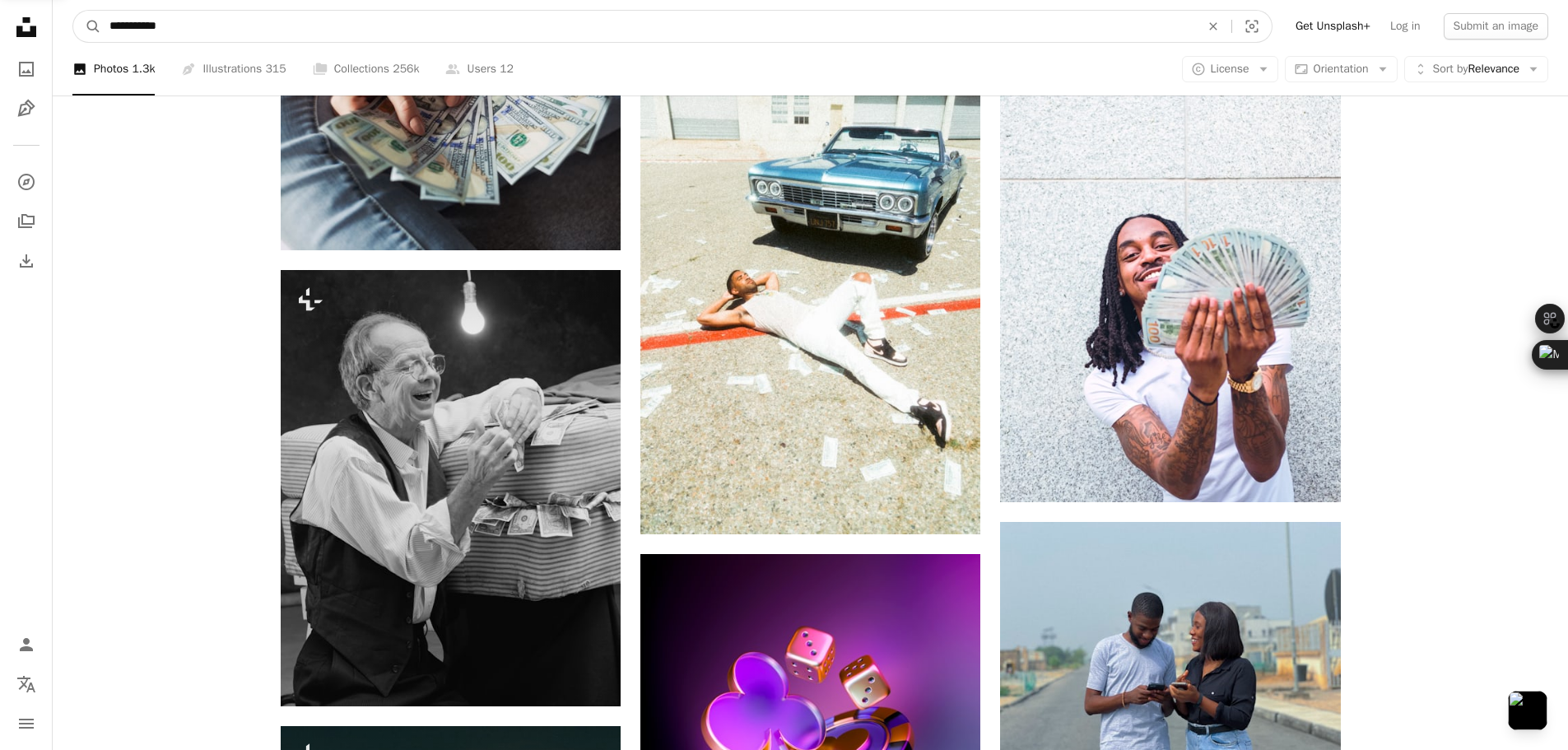 type on "**********" 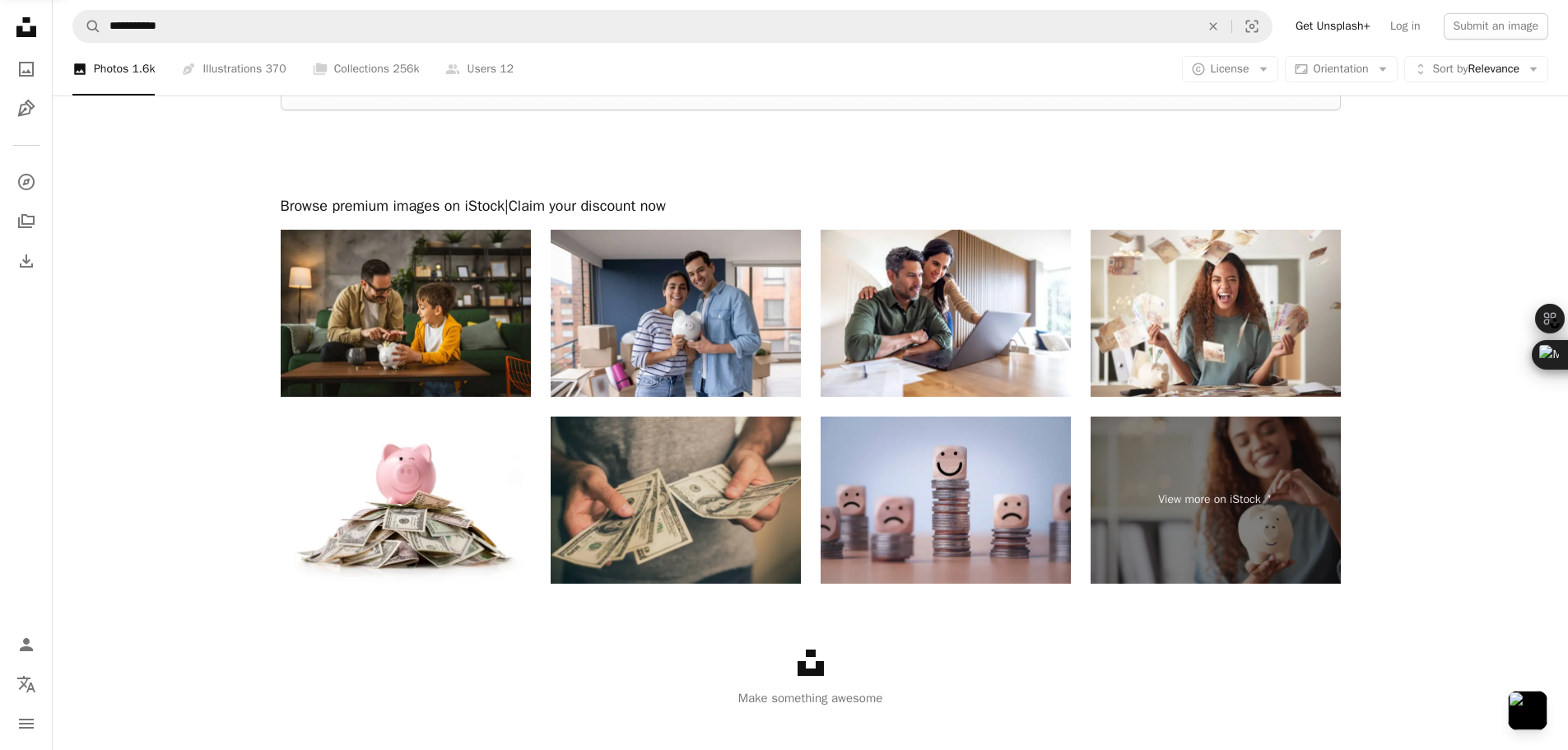 scroll, scrollTop: 2913, scrollLeft: 0, axis: vertical 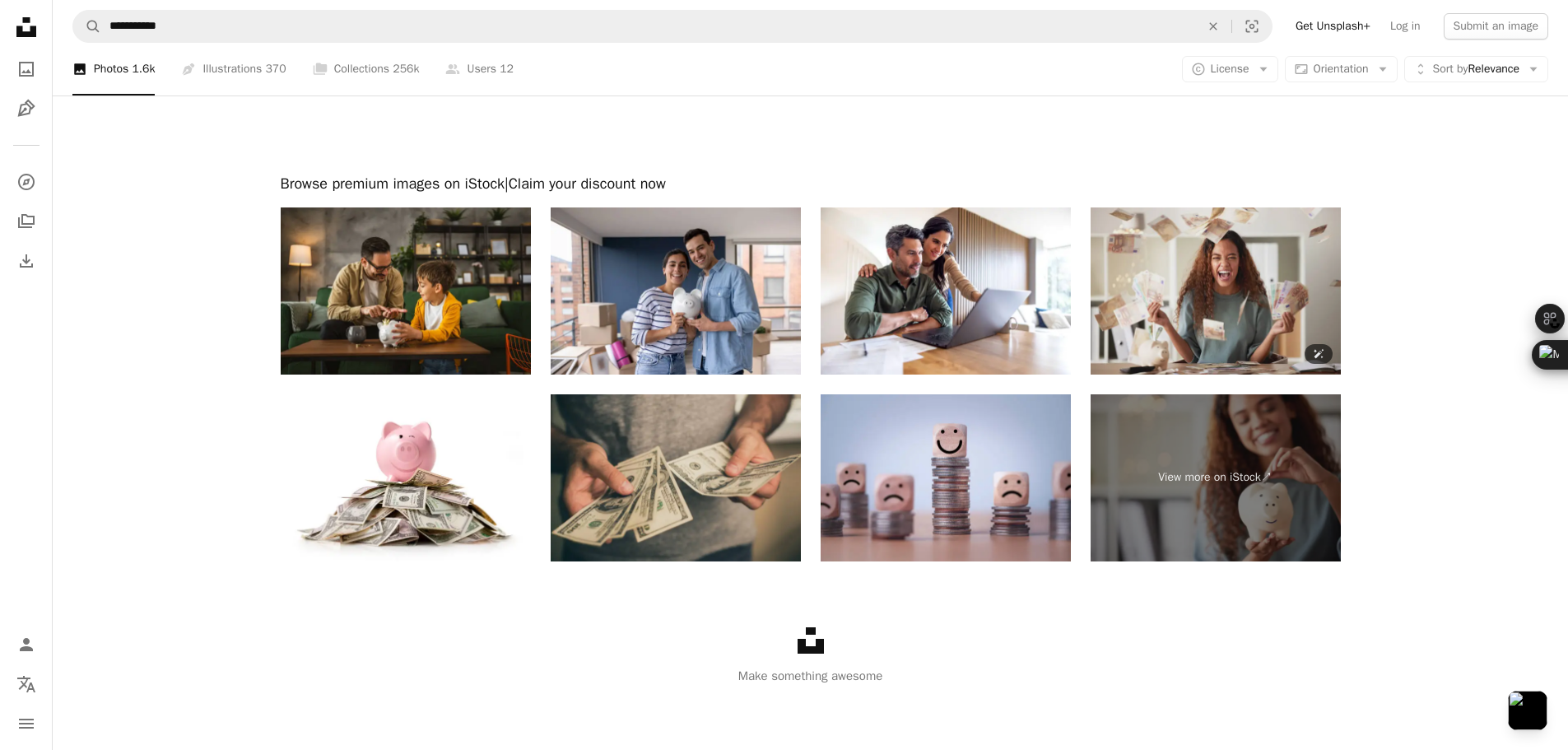 click at bounding box center [1216, 291] 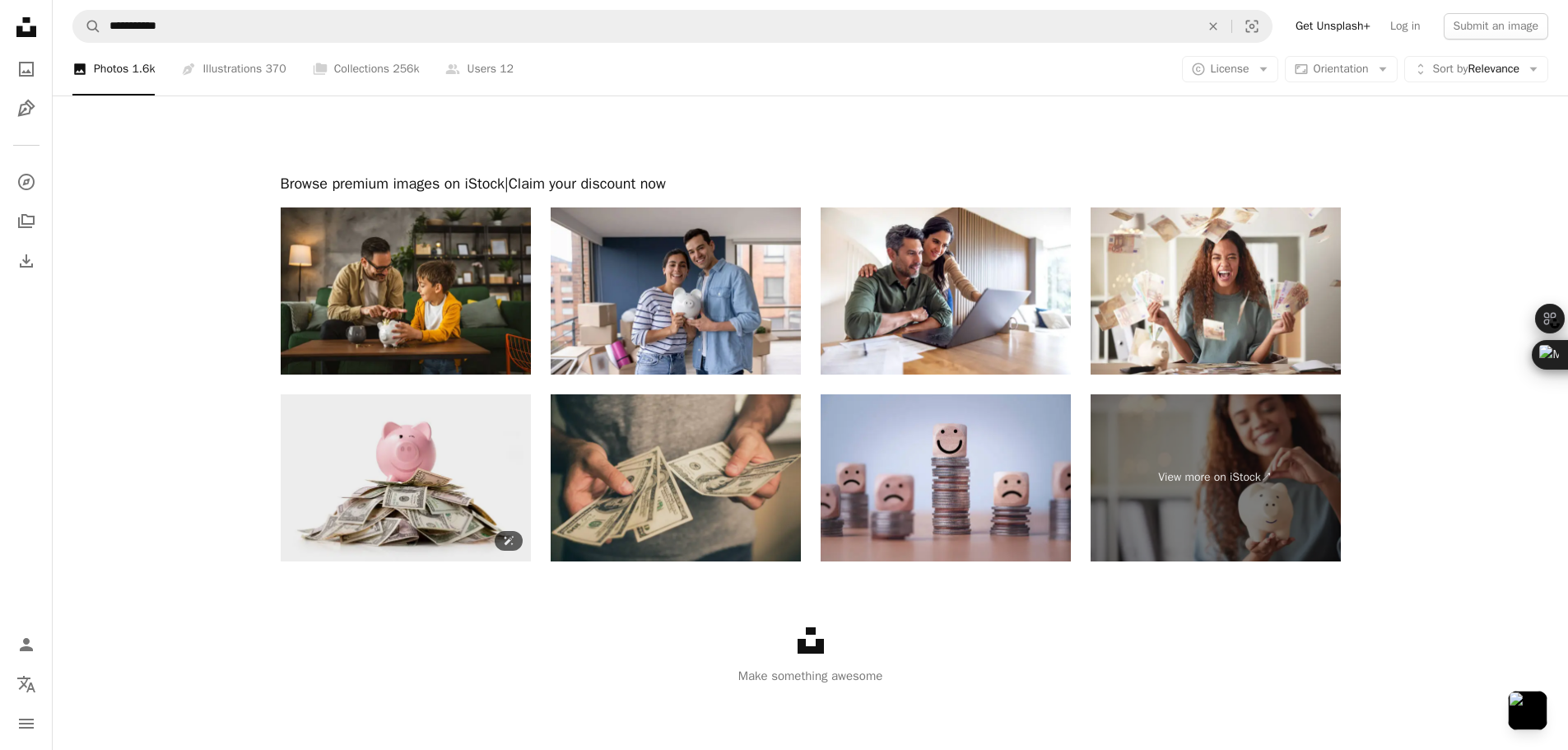 click at bounding box center (406, 477) 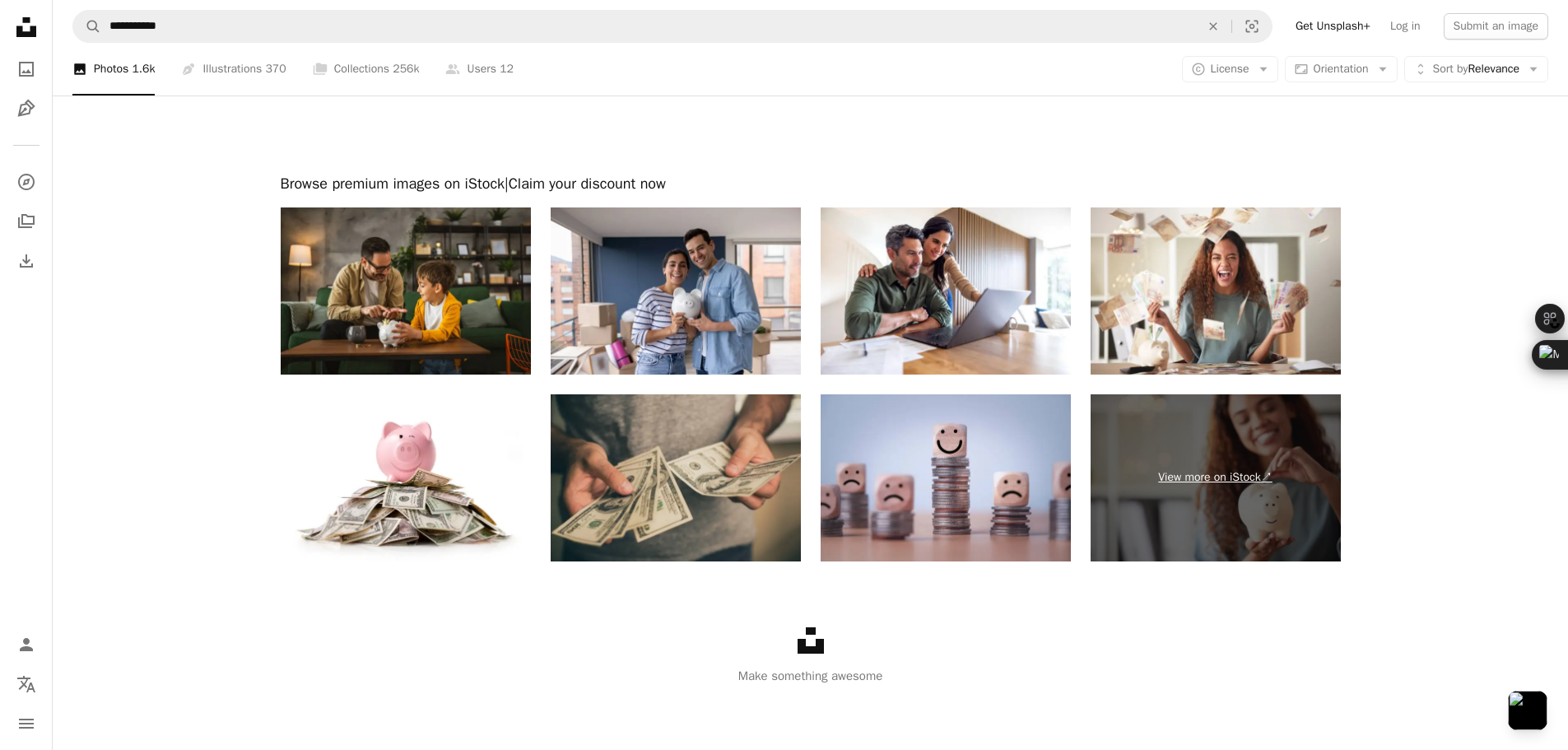 click on "View more on iStock  ↗" at bounding box center [1216, 477] 